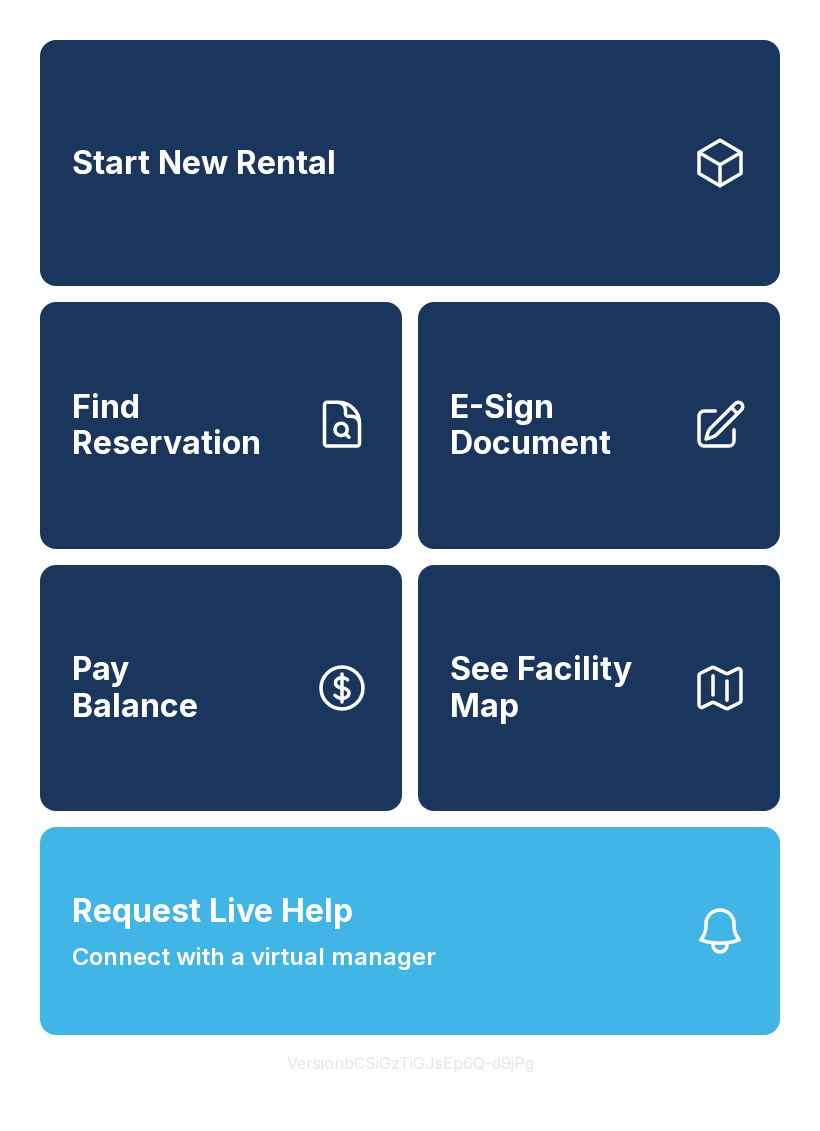 scroll, scrollTop: 0, scrollLeft: 0, axis: both 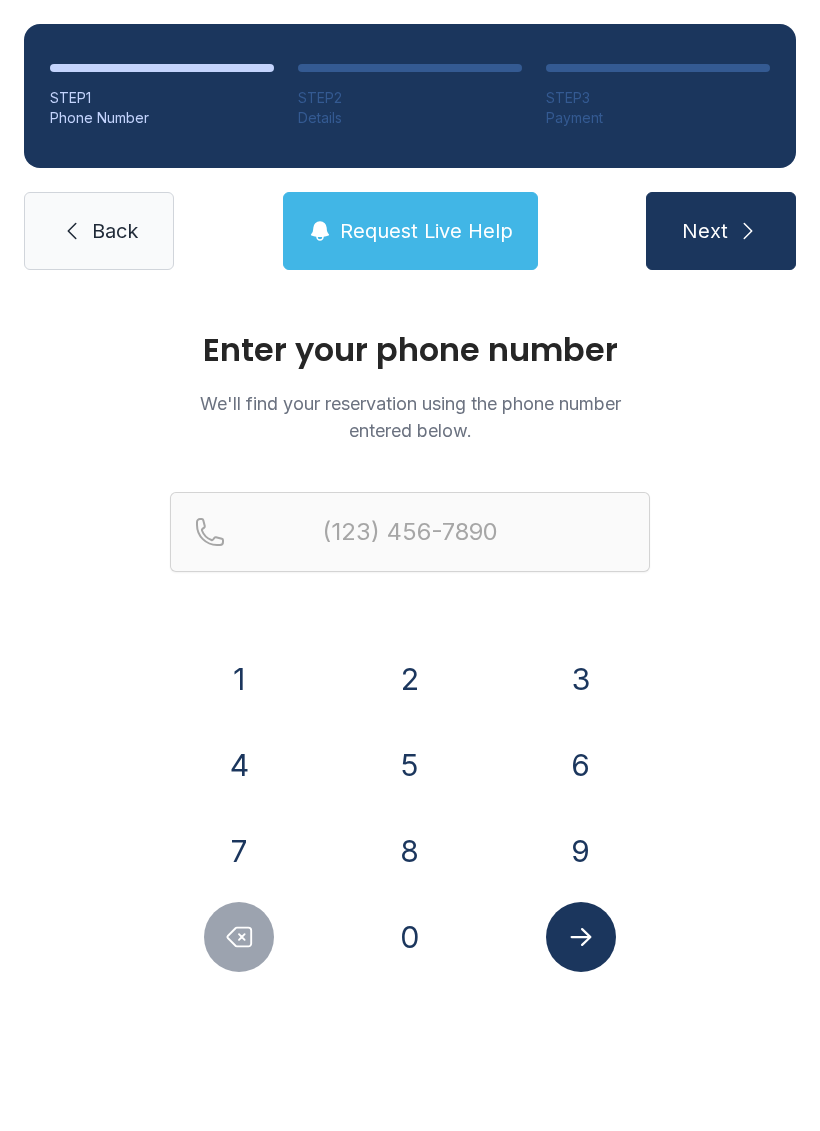 click on "9" at bounding box center (239, 679) 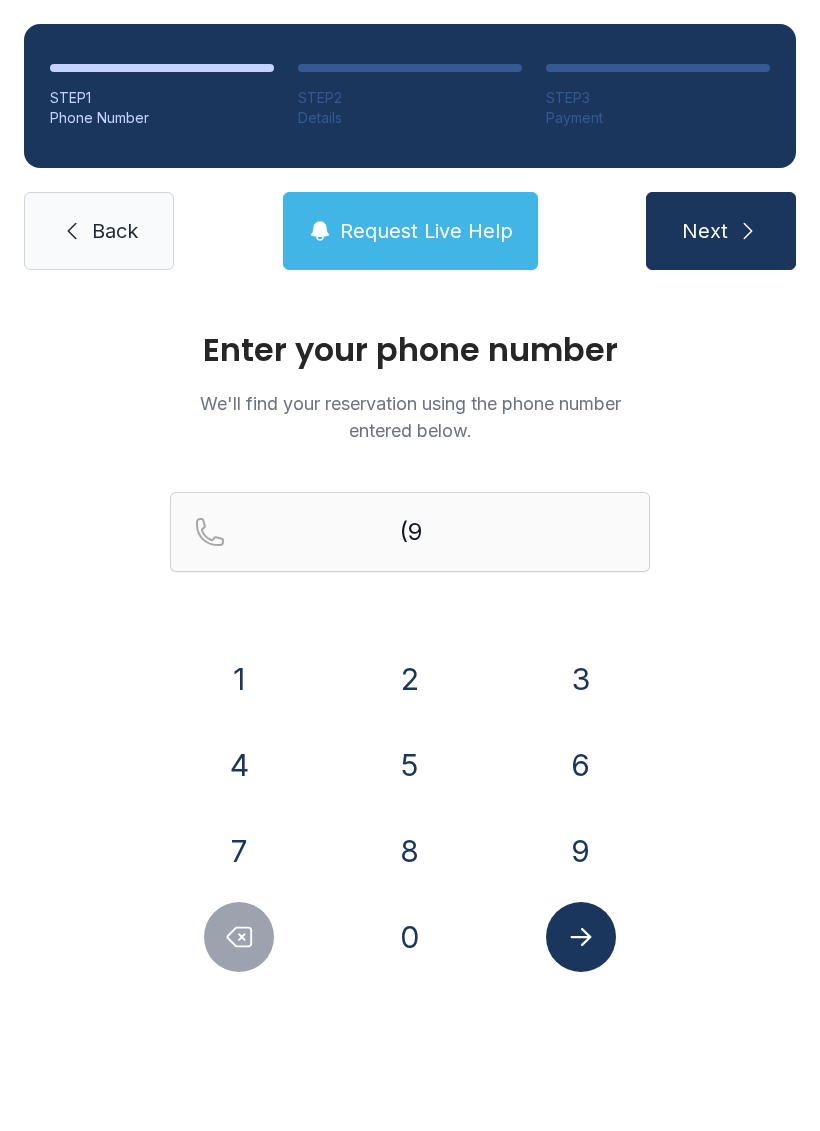 click on "1" at bounding box center [239, 679] 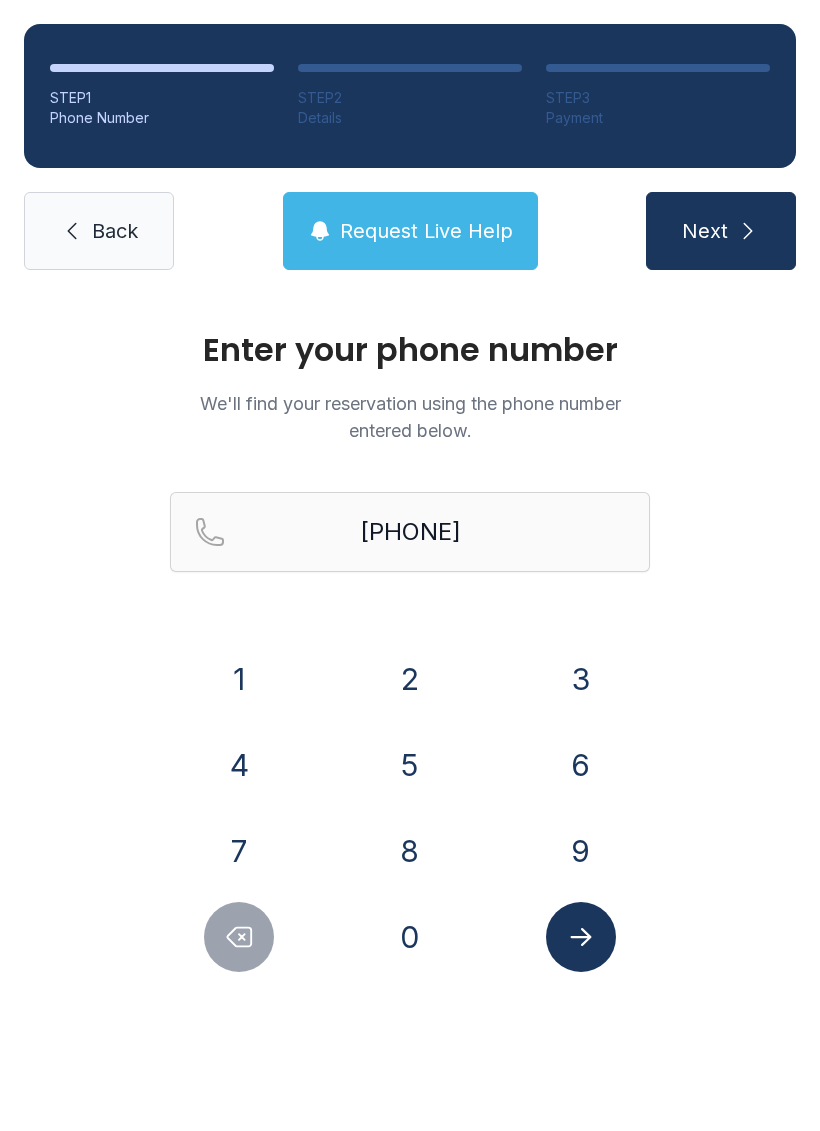 click on "0" at bounding box center (239, 679) 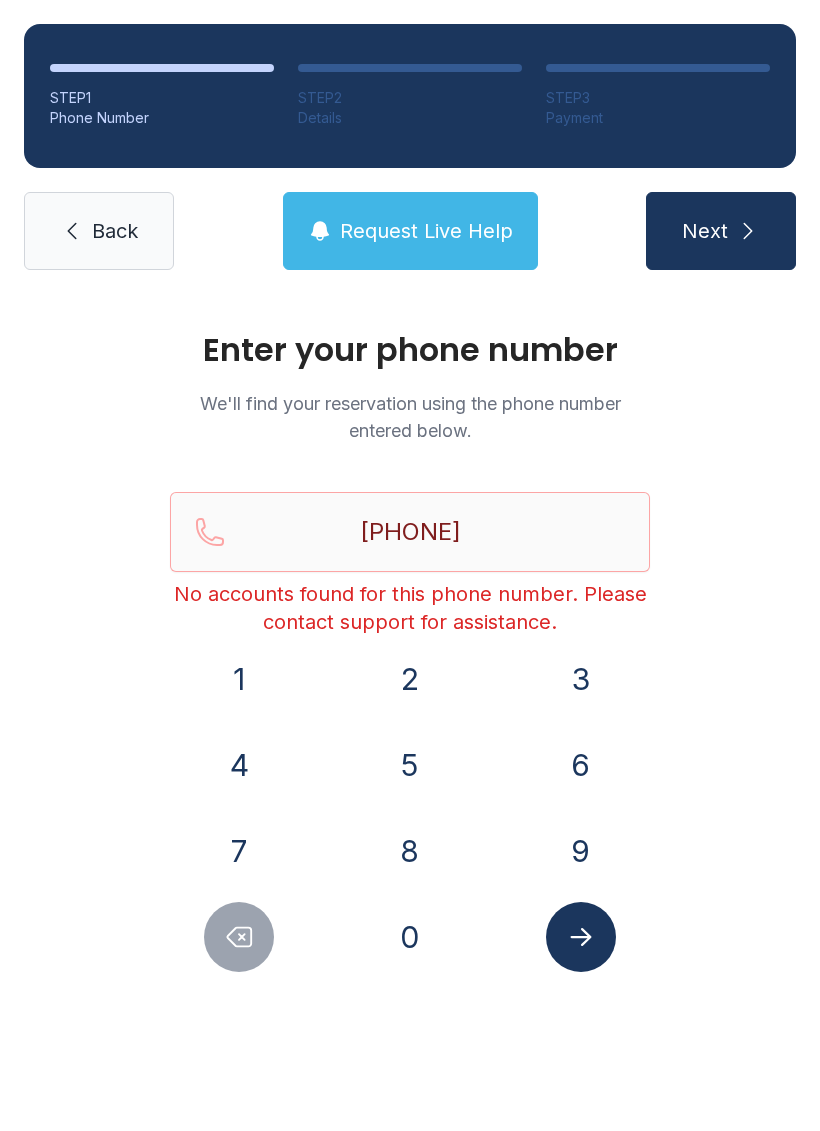 click at bounding box center [239, 937] 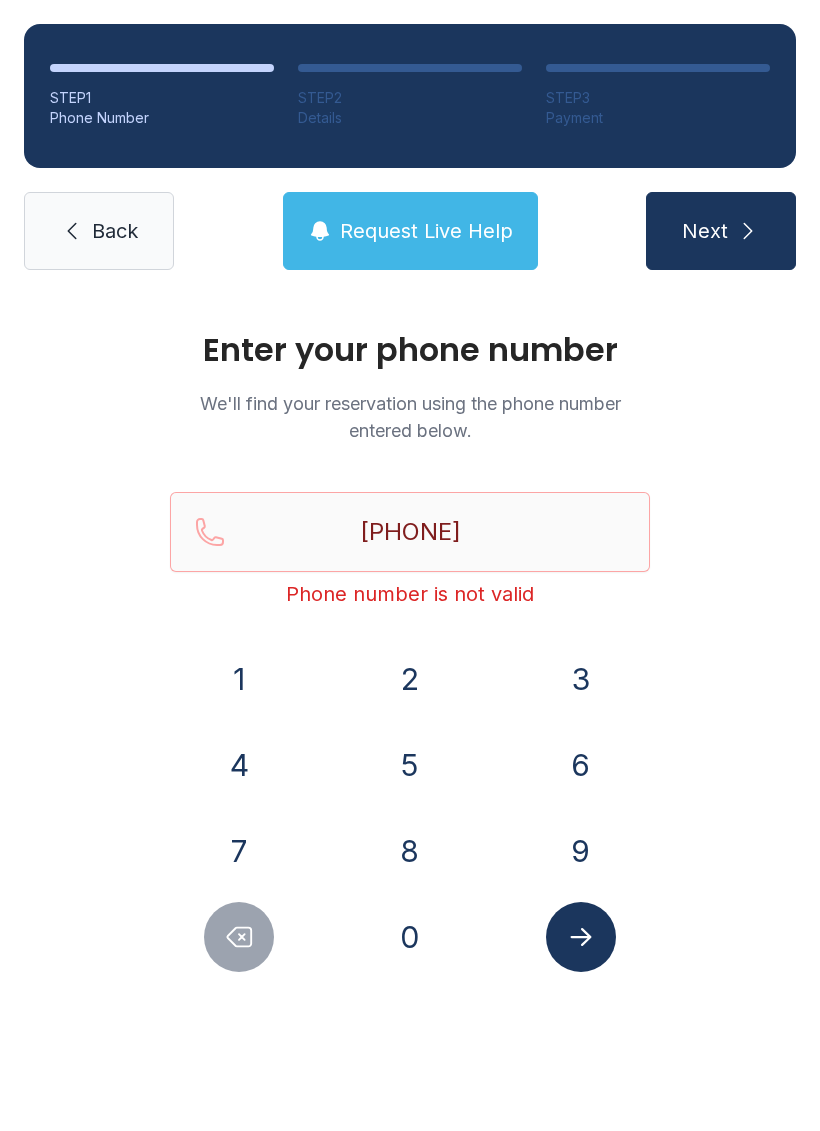 click at bounding box center [239, 937] 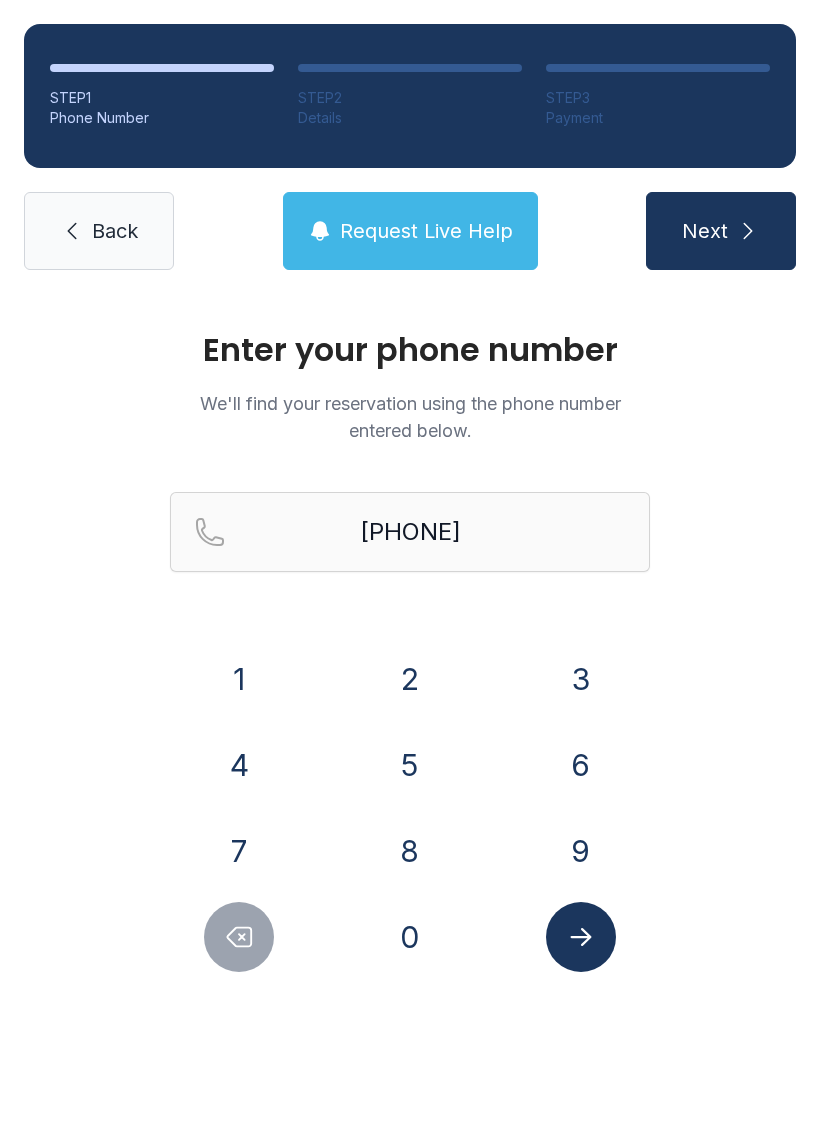 click at bounding box center [581, 937] 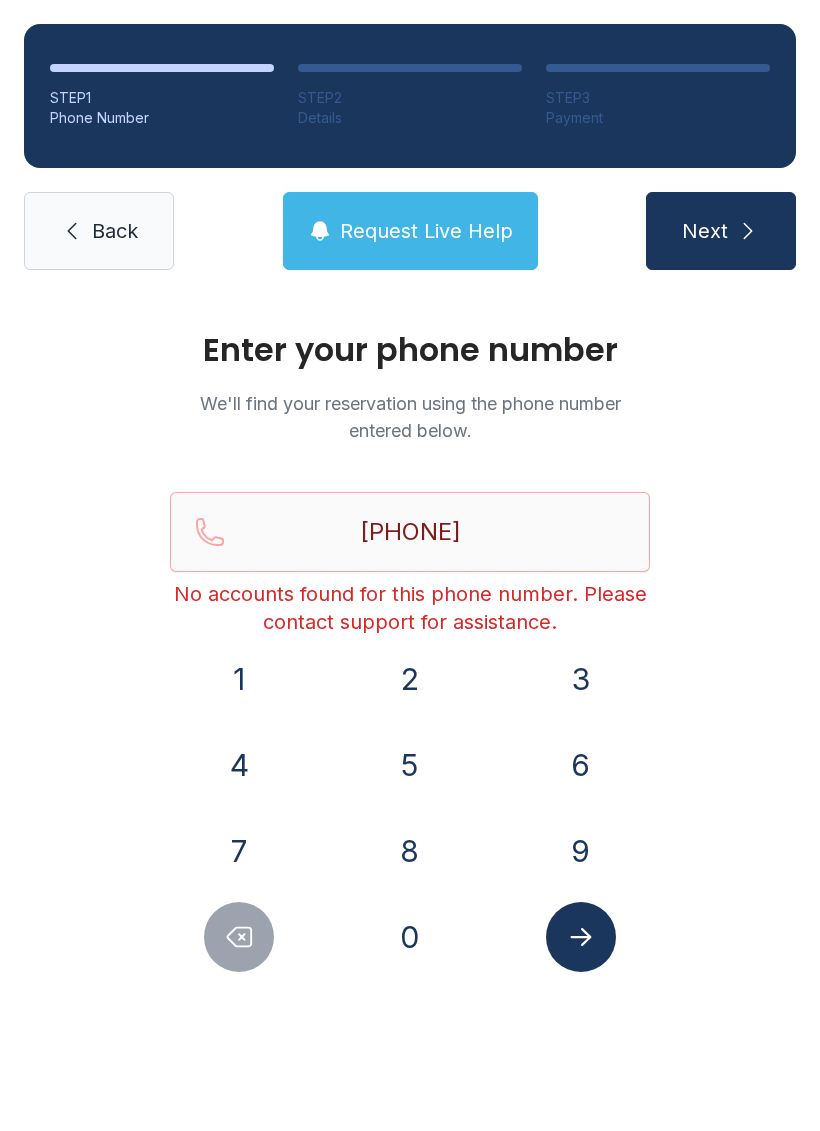 click on "Back" at bounding box center (115, 231) 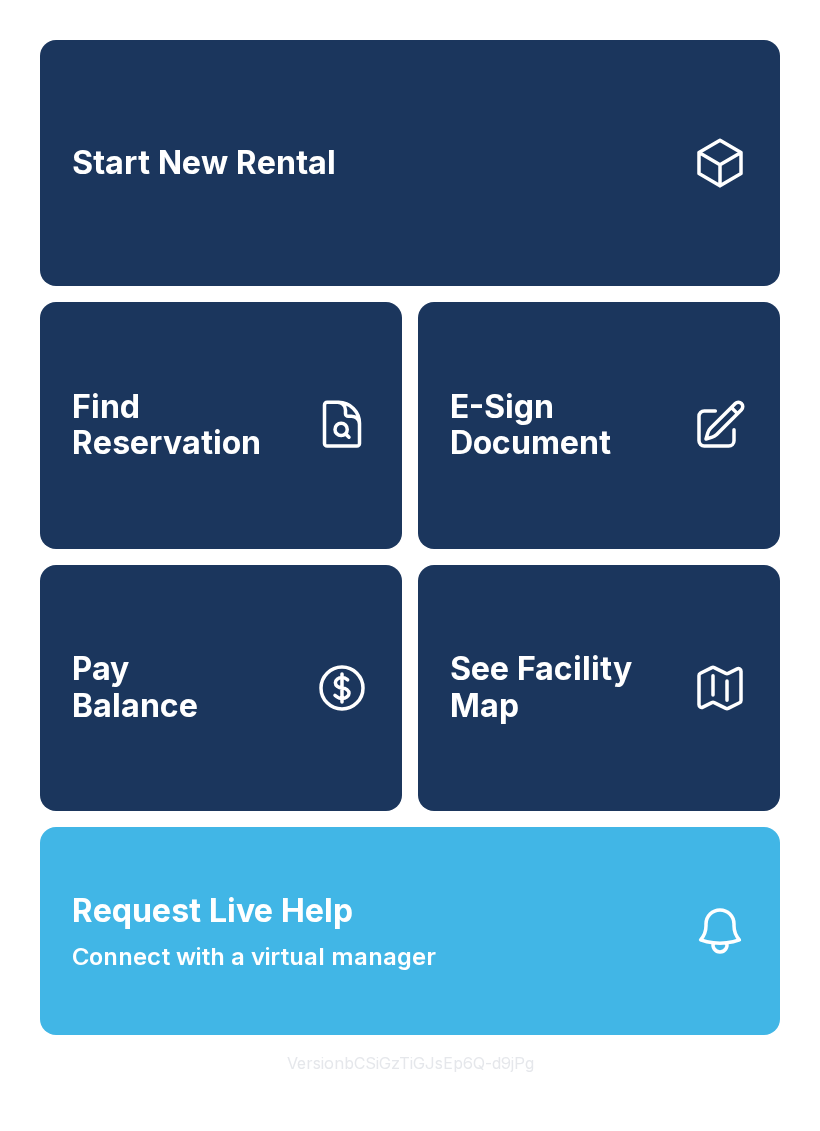 click on "Find Reservation" at bounding box center [185, 425] 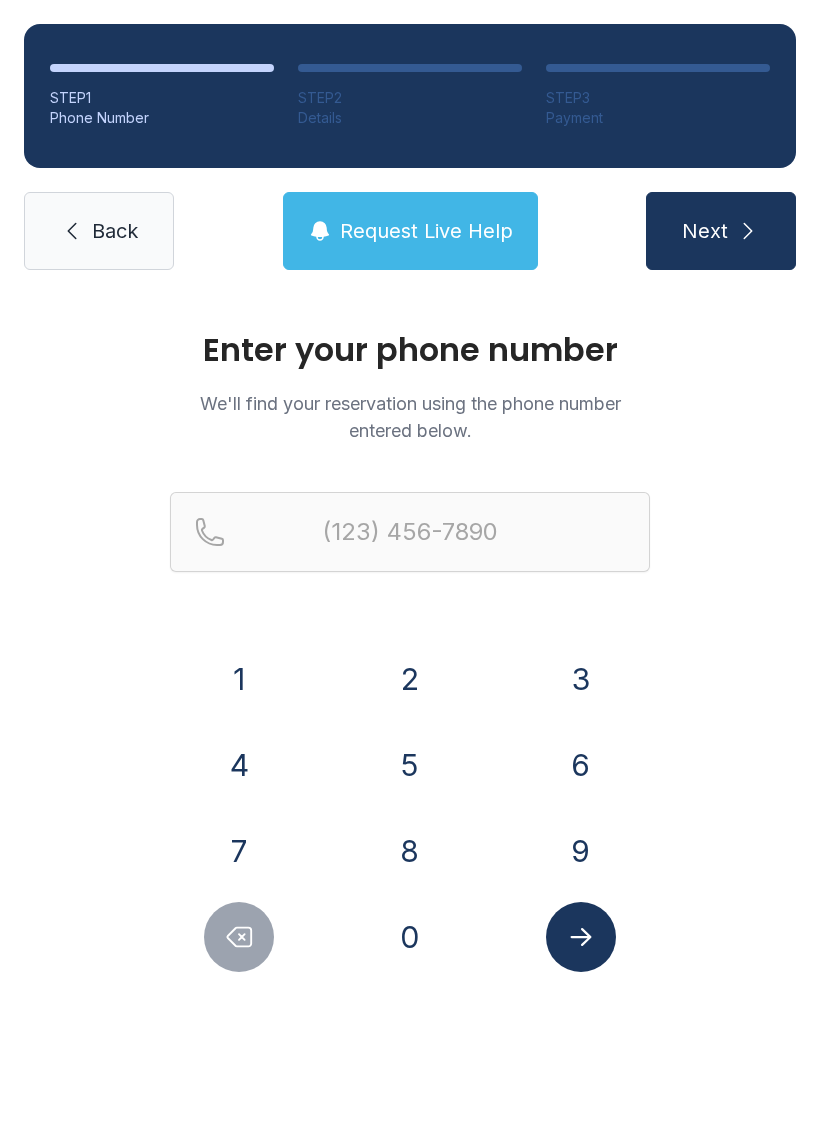 click on "Request Live Help" at bounding box center [426, 231] 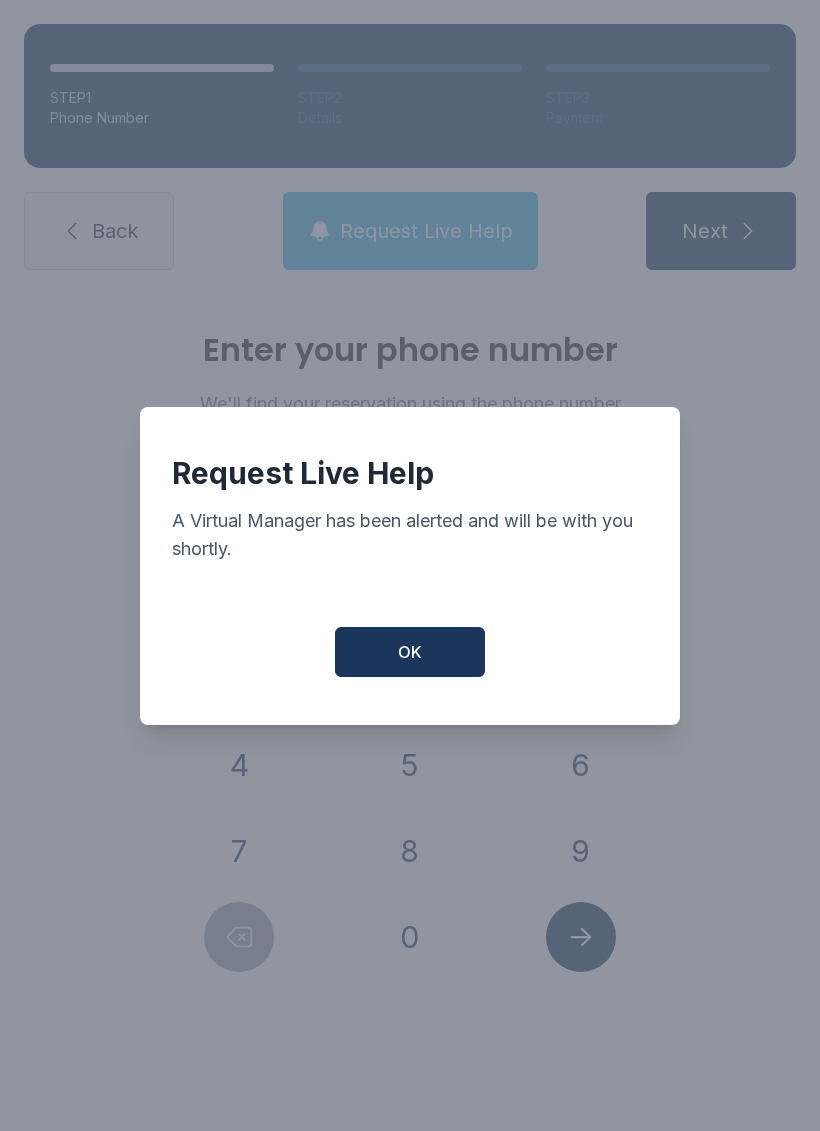 click on "OK" at bounding box center (410, 652) 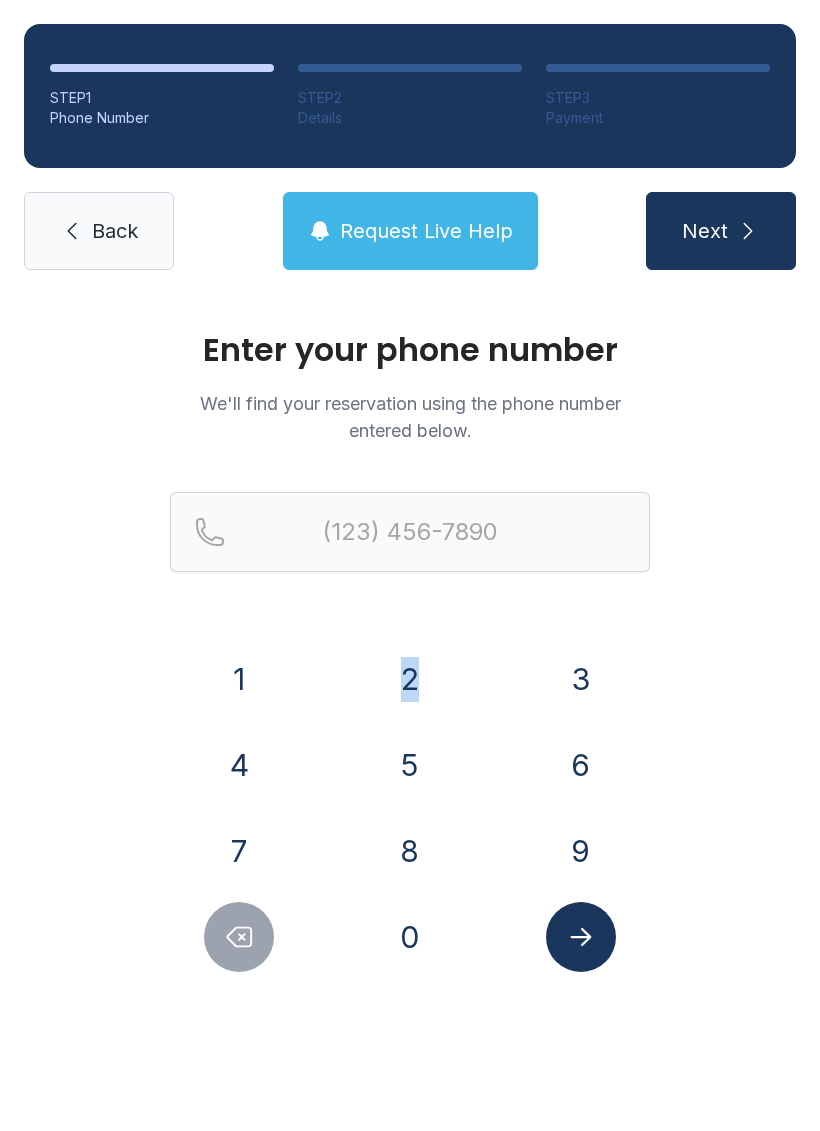 click on "9" at bounding box center (239, 679) 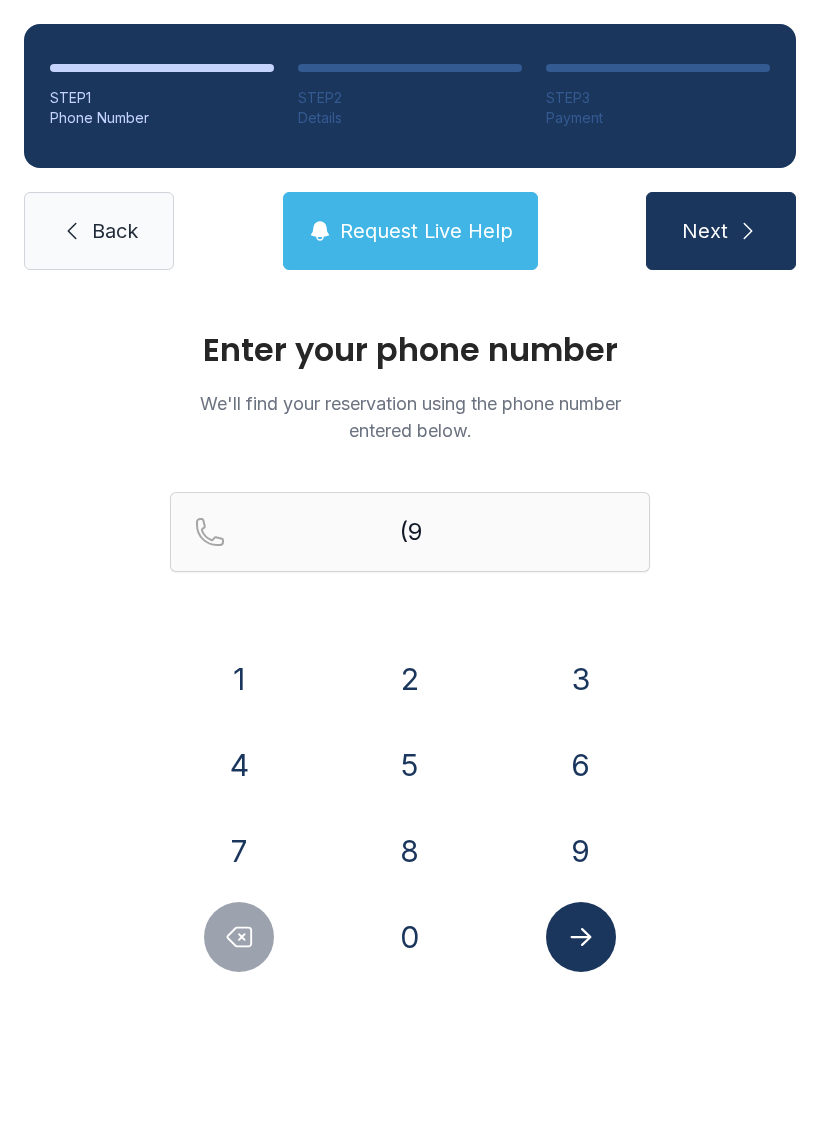 click on "1" at bounding box center [239, 679] 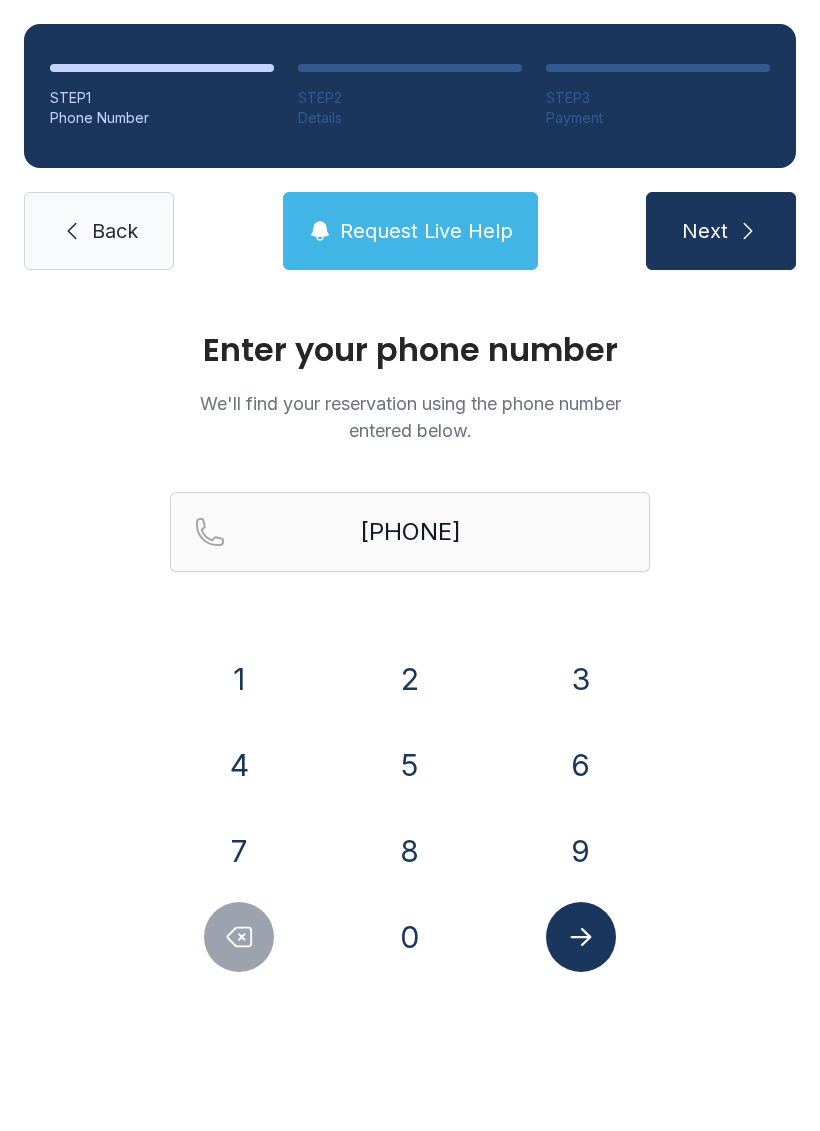 click on "0" at bounding box center (239, 679) 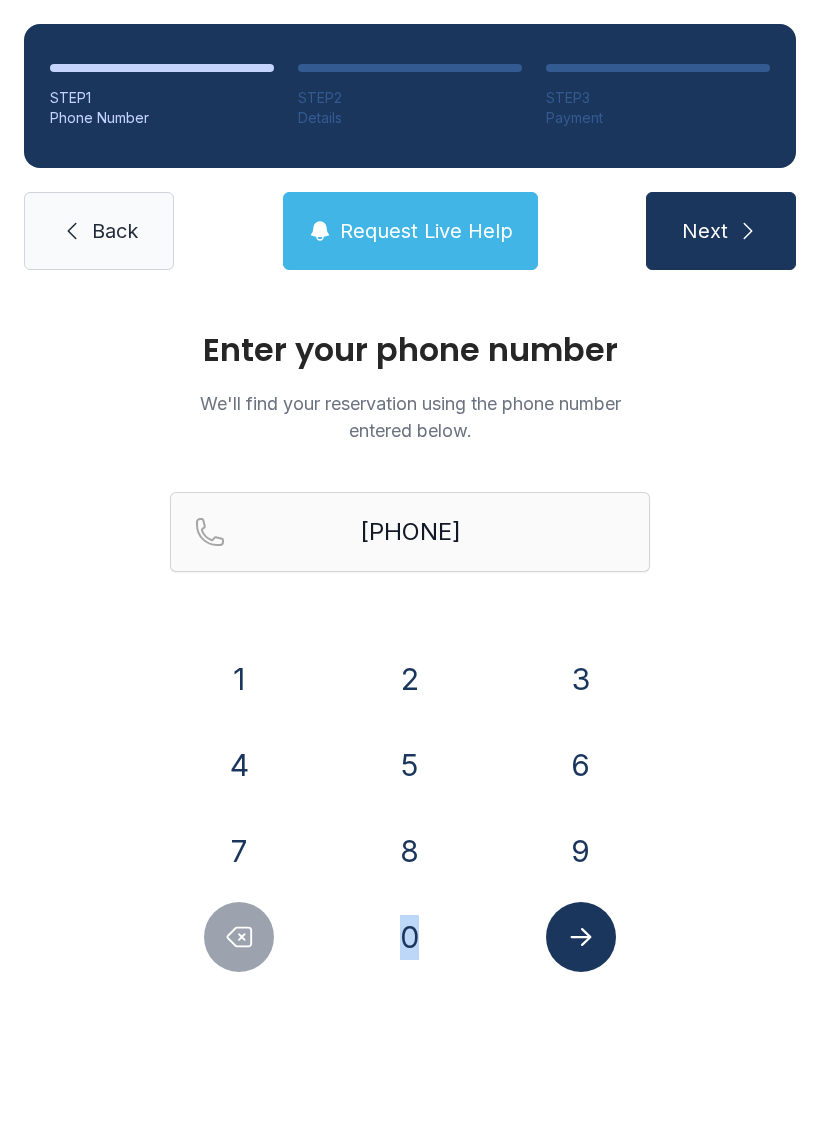 click on "1" at bounding box center (239, 679) 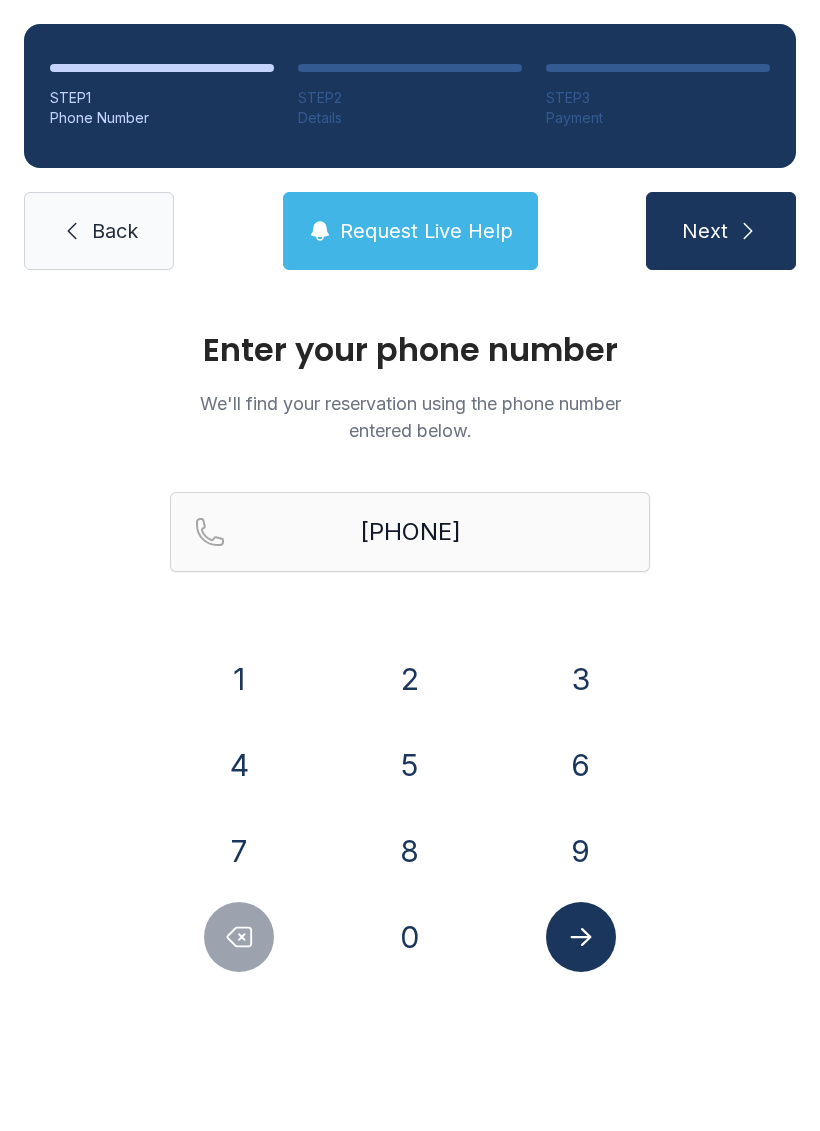 click at bounding box center (239, 937) 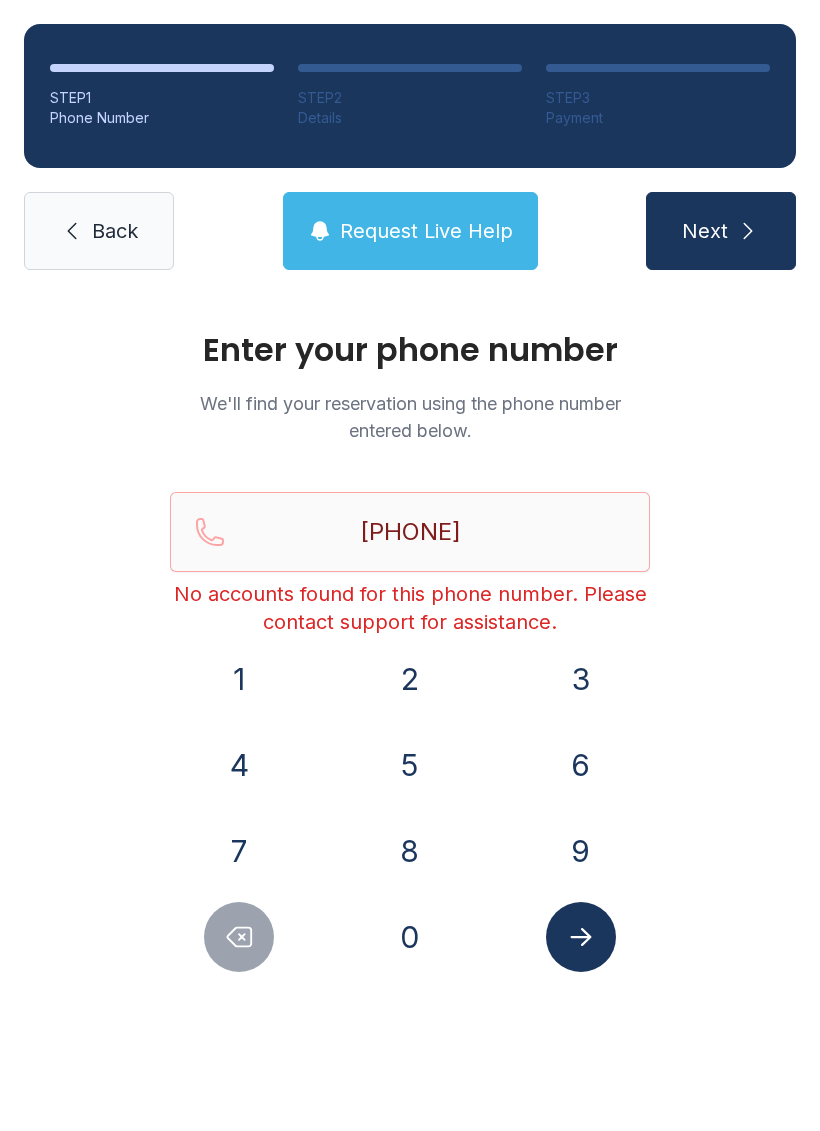 click on "STEP  1 Phone Number STEP  2 Details STEP  3 Payment Back Request Live Help Next" at bounding box center (410, 147) 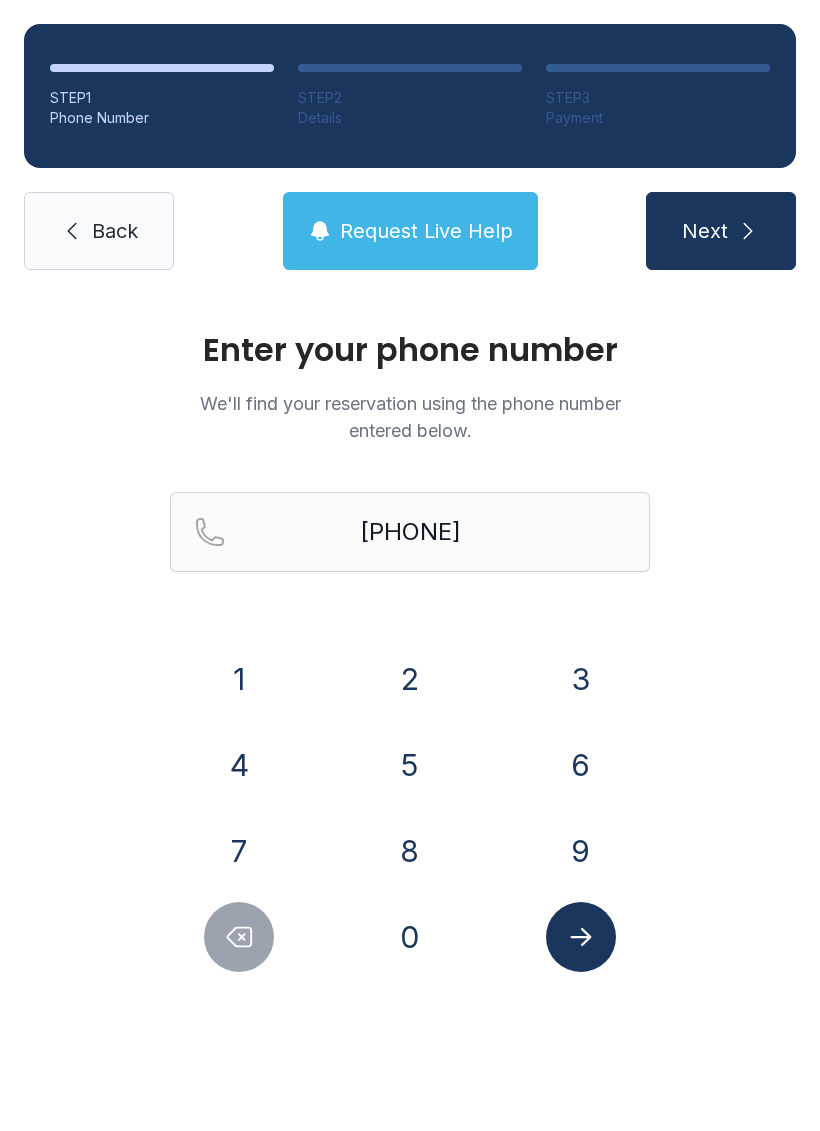 click at bounding box center (748, 231) 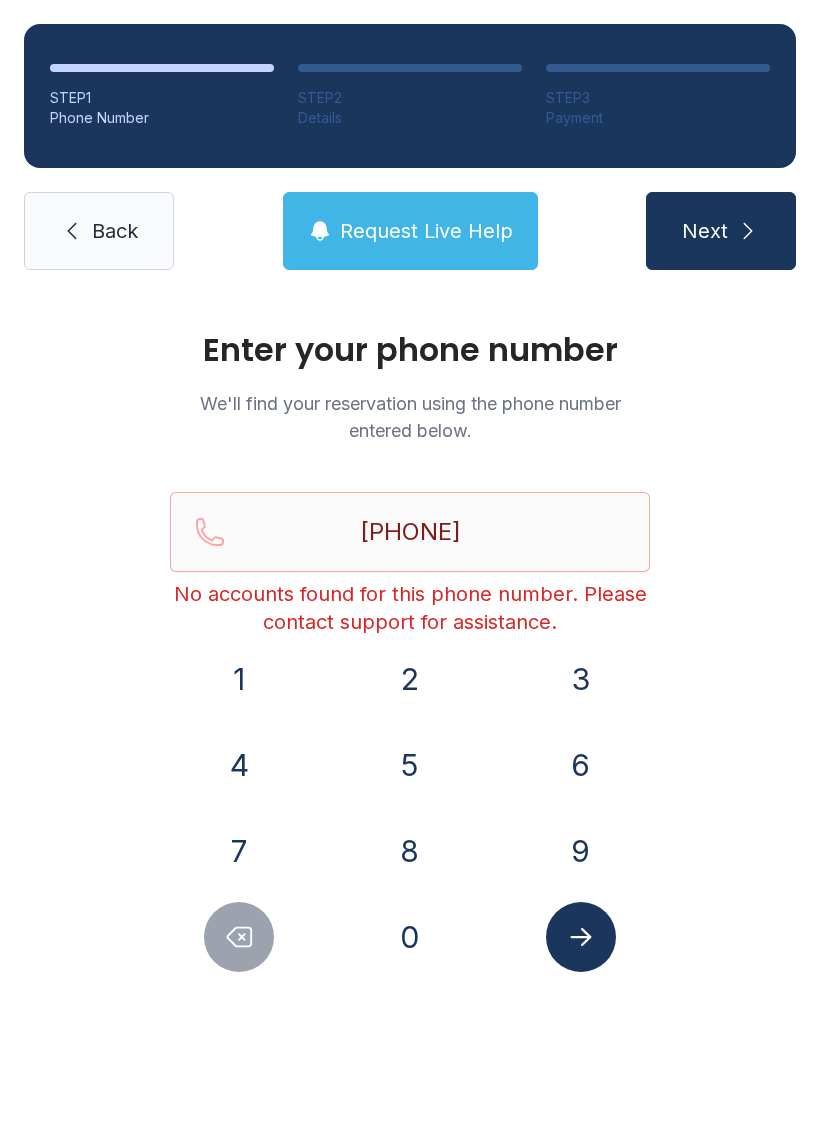 click at bounding box center (240, 937) 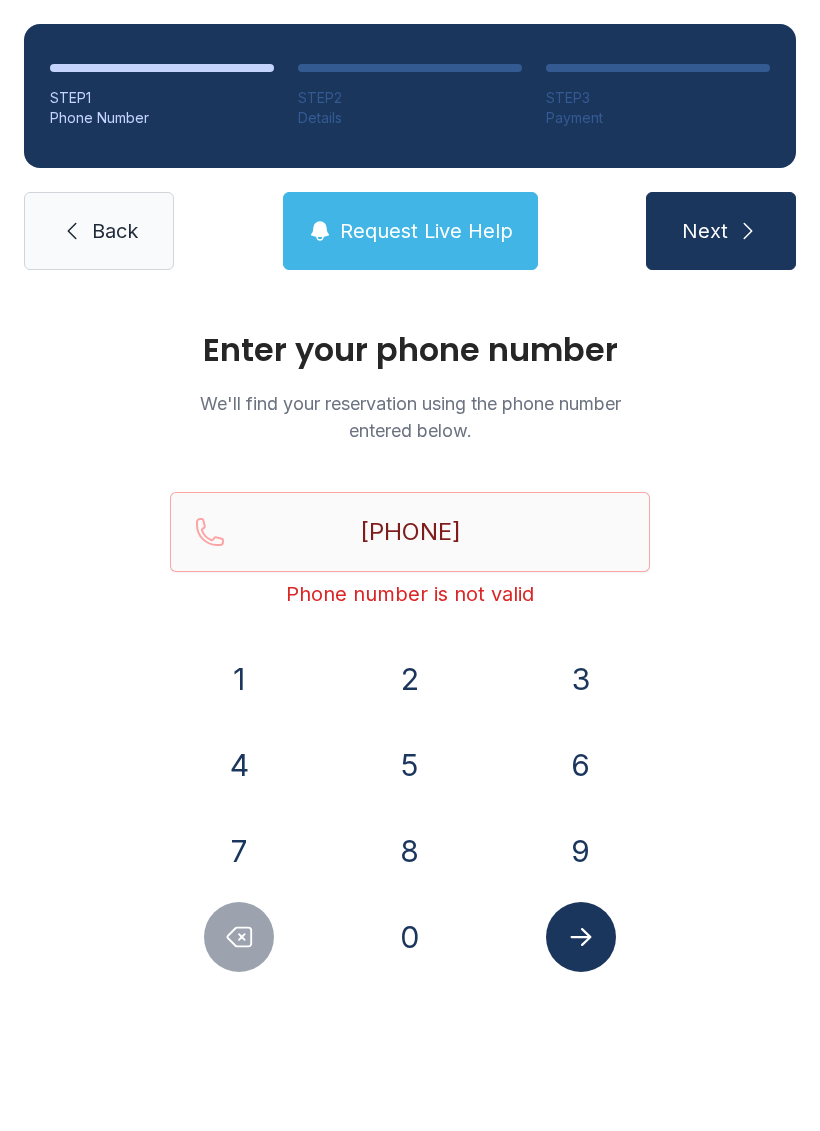 click at bounding box center [239, 937] 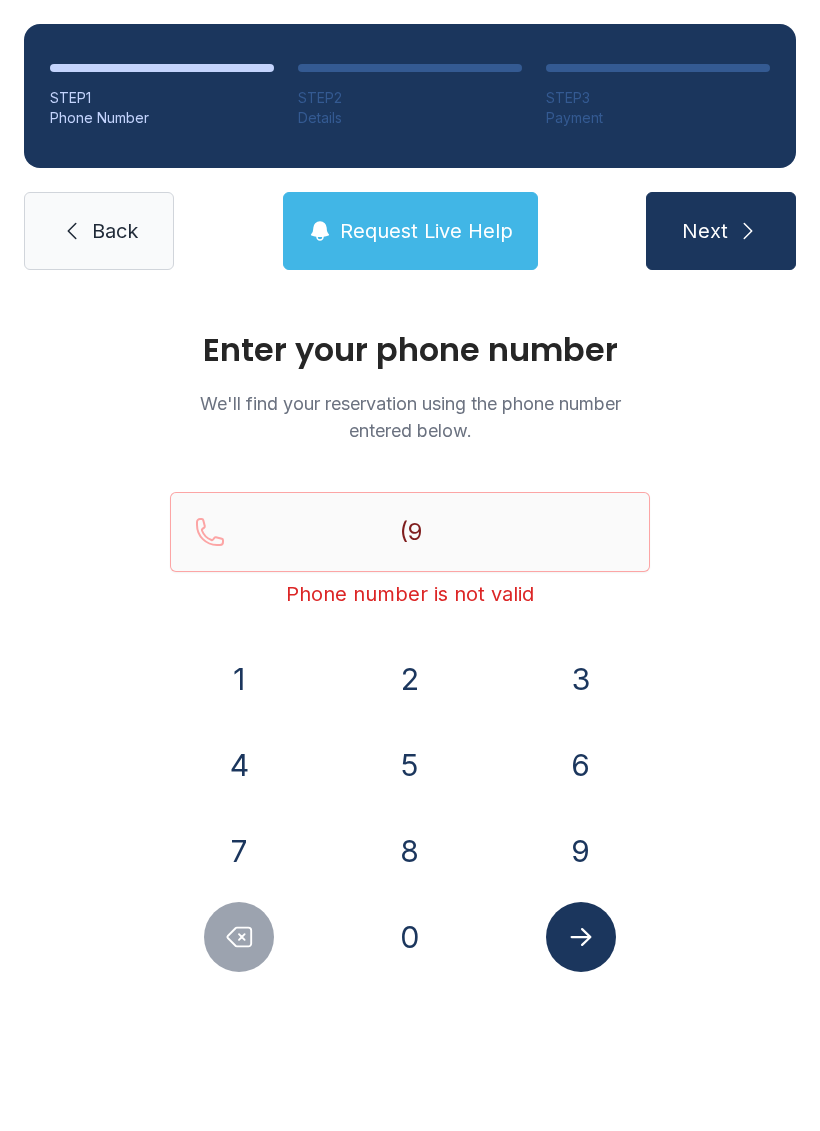 click at bounding box center (240, 937) 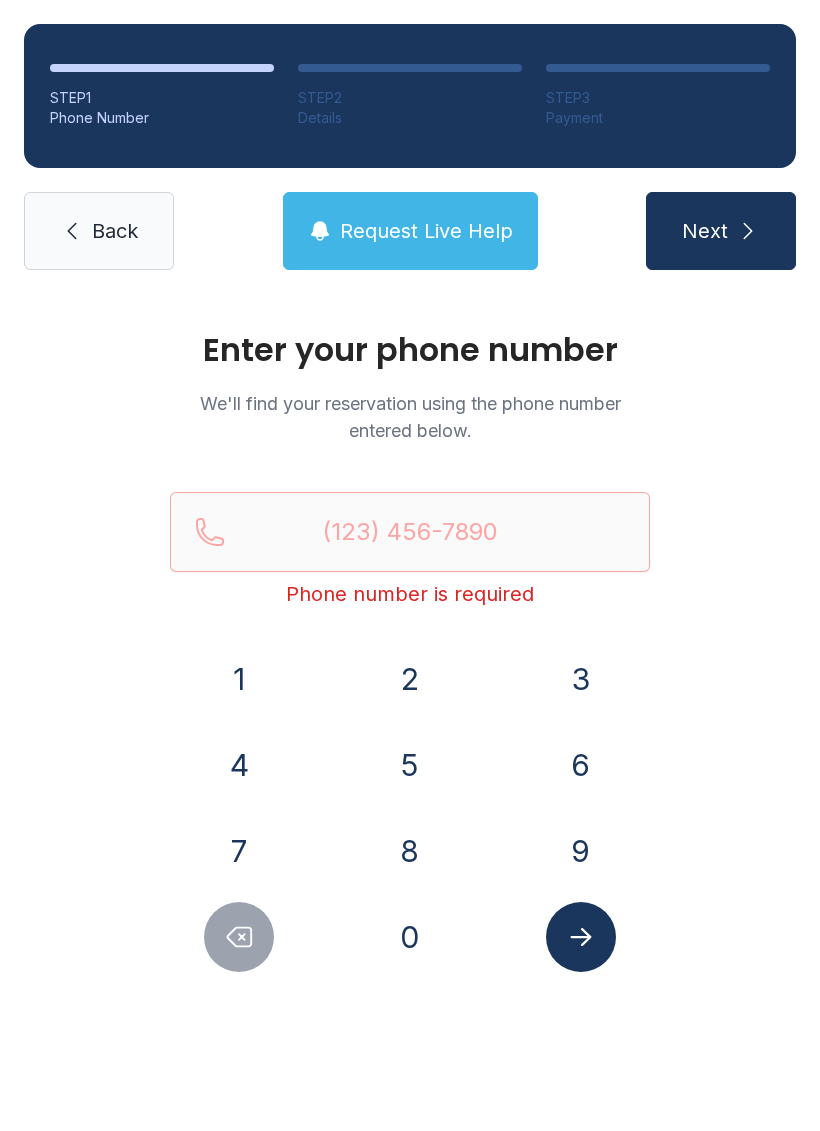 click at bounding box center (239, 937) 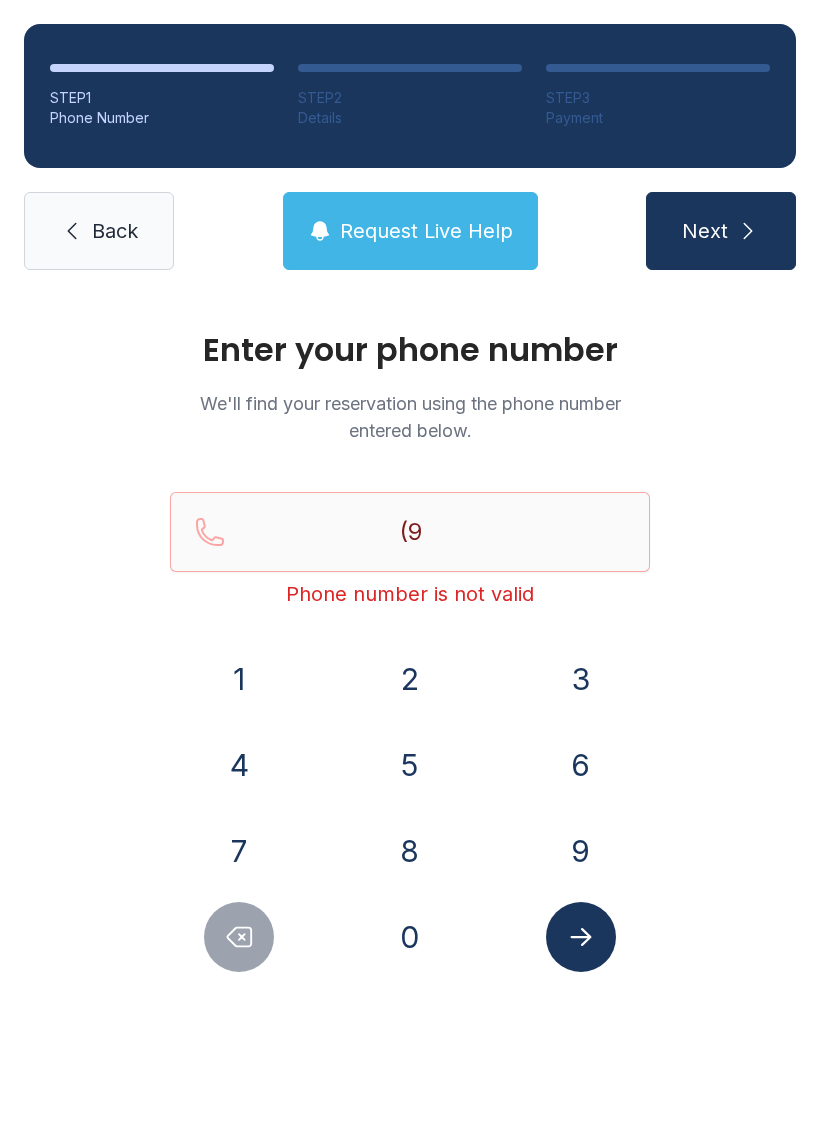 click on "1" at bounding box center (239, 679) 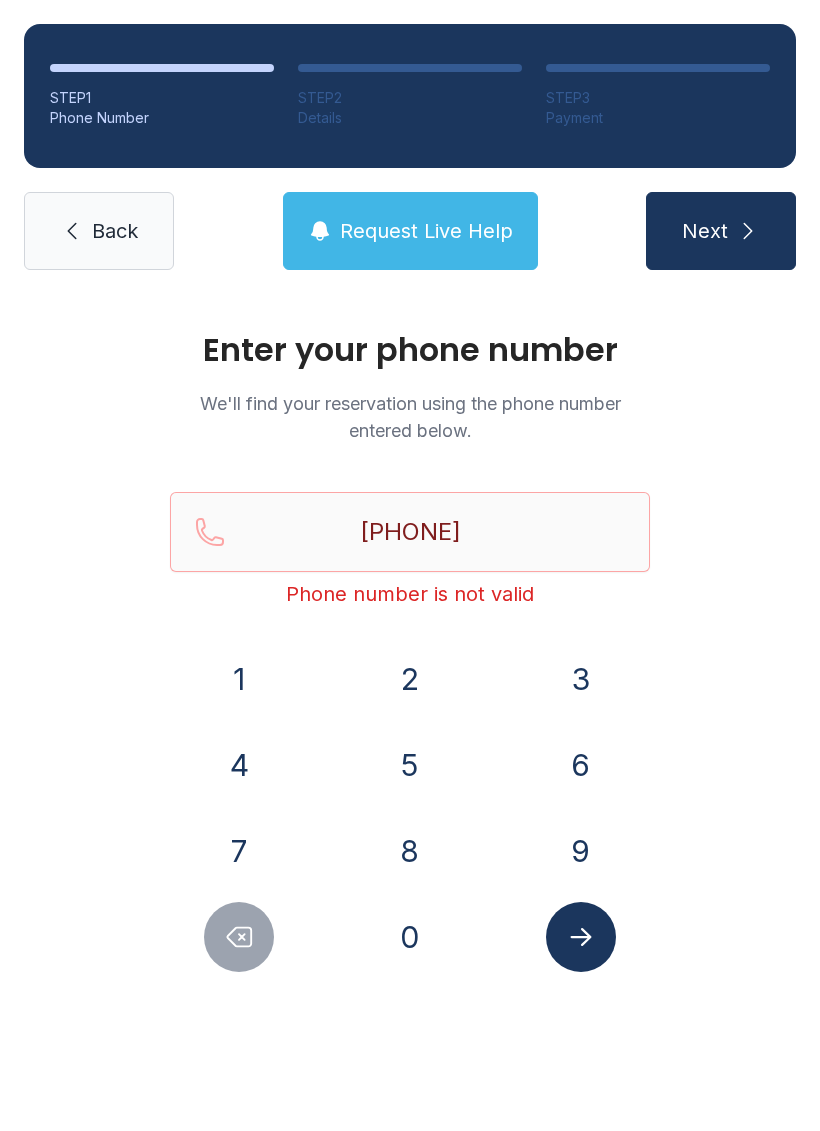 click on "0" at bounding box center (239, 679) 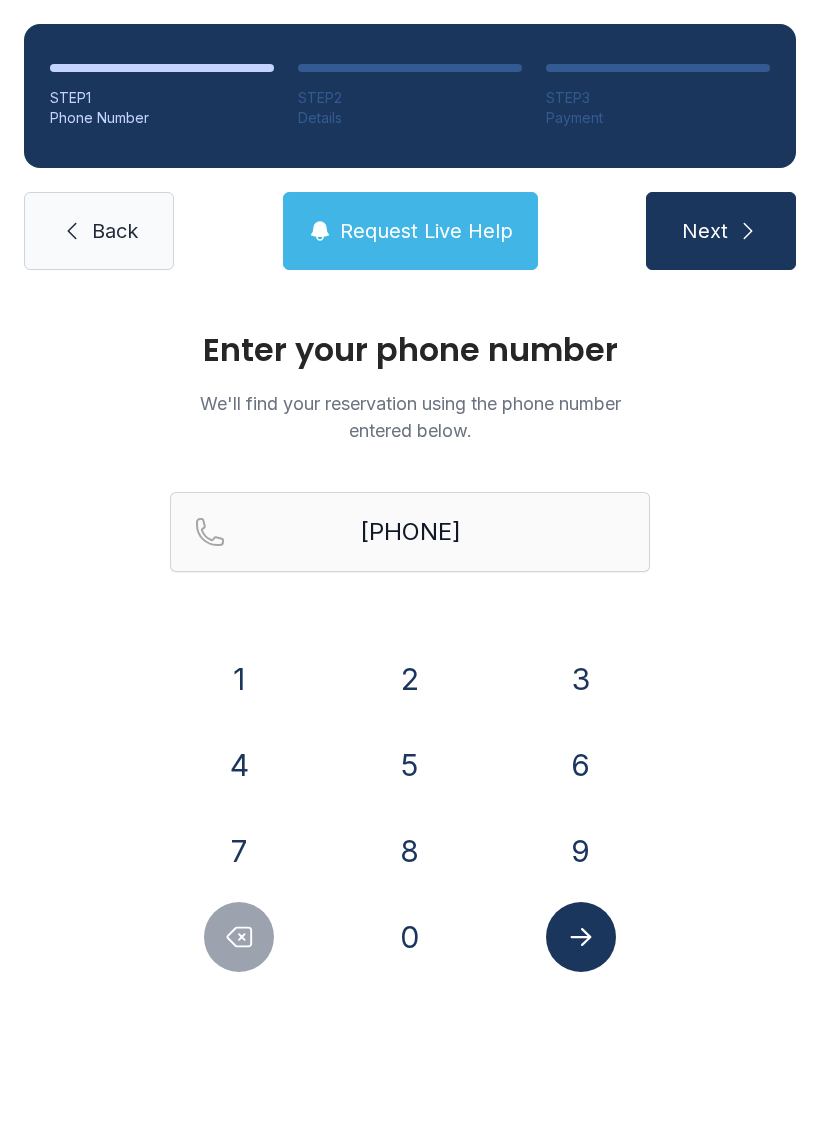 click at bounding box center [581, 937] 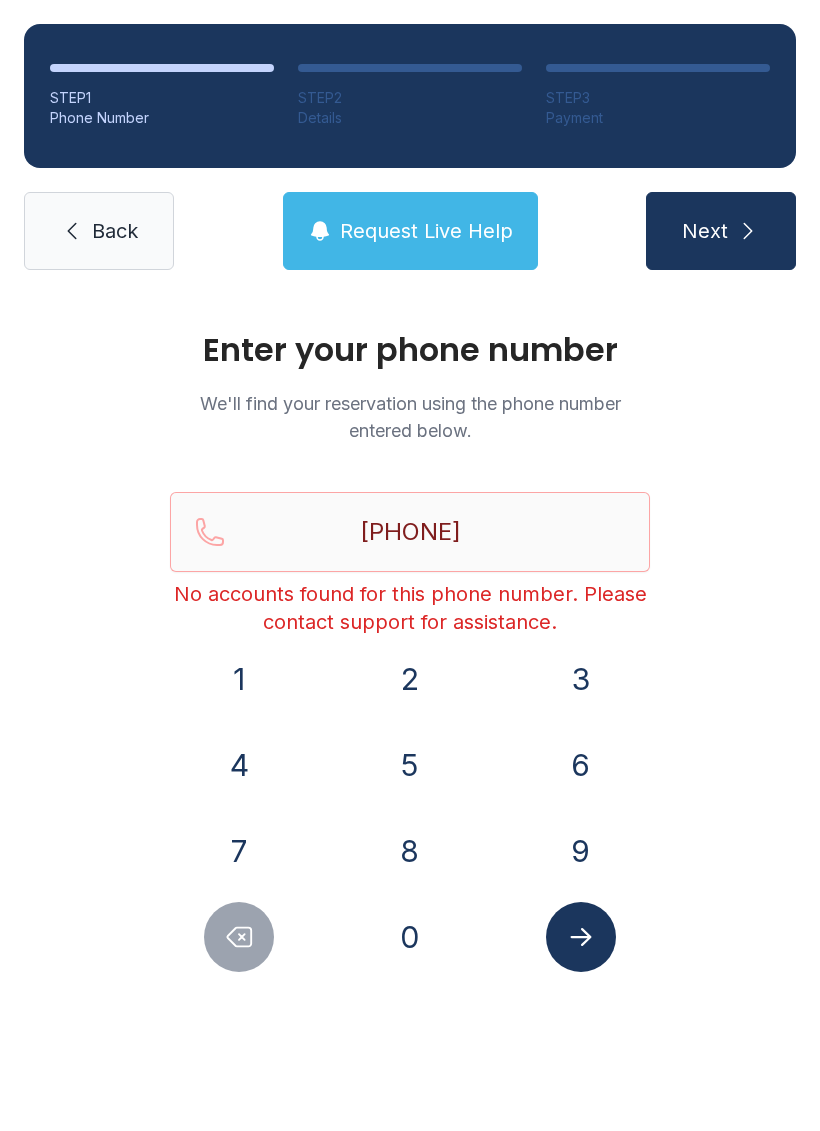 click on "Back" at bounding box center [115, 231] 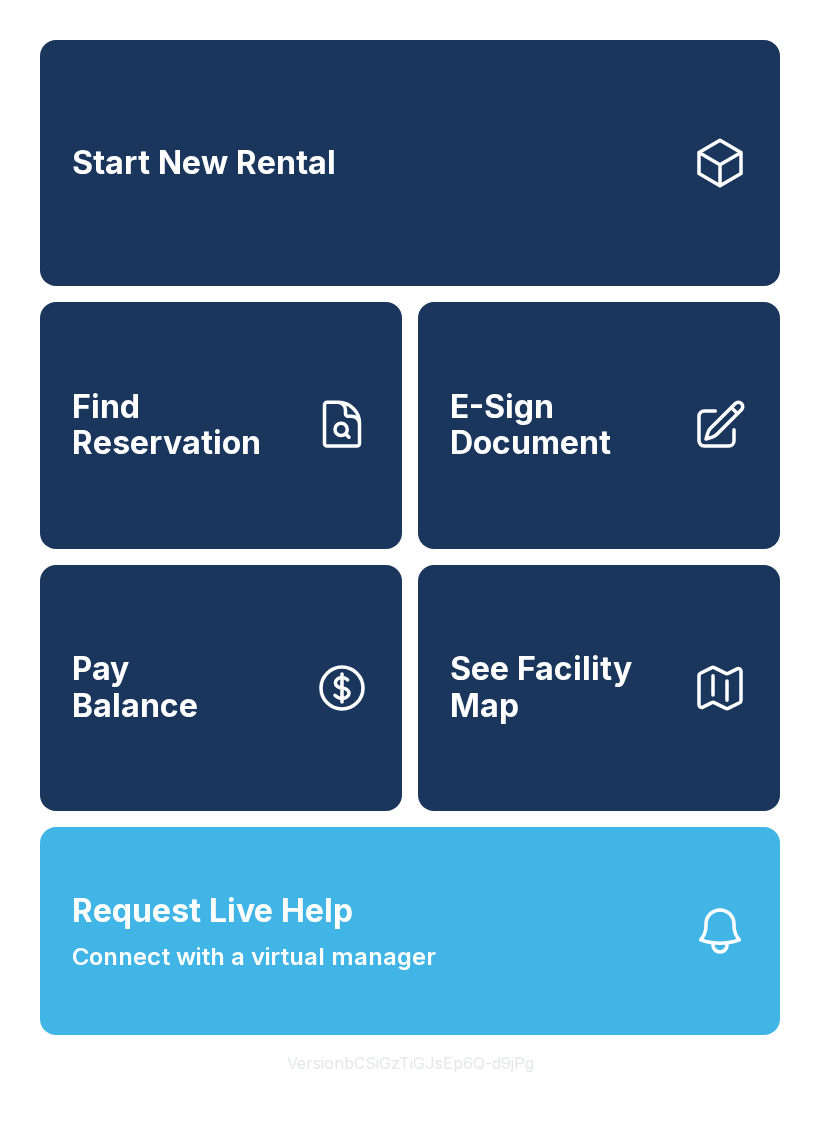 click on "Pay  Balance" at bounding box center [221, 688] 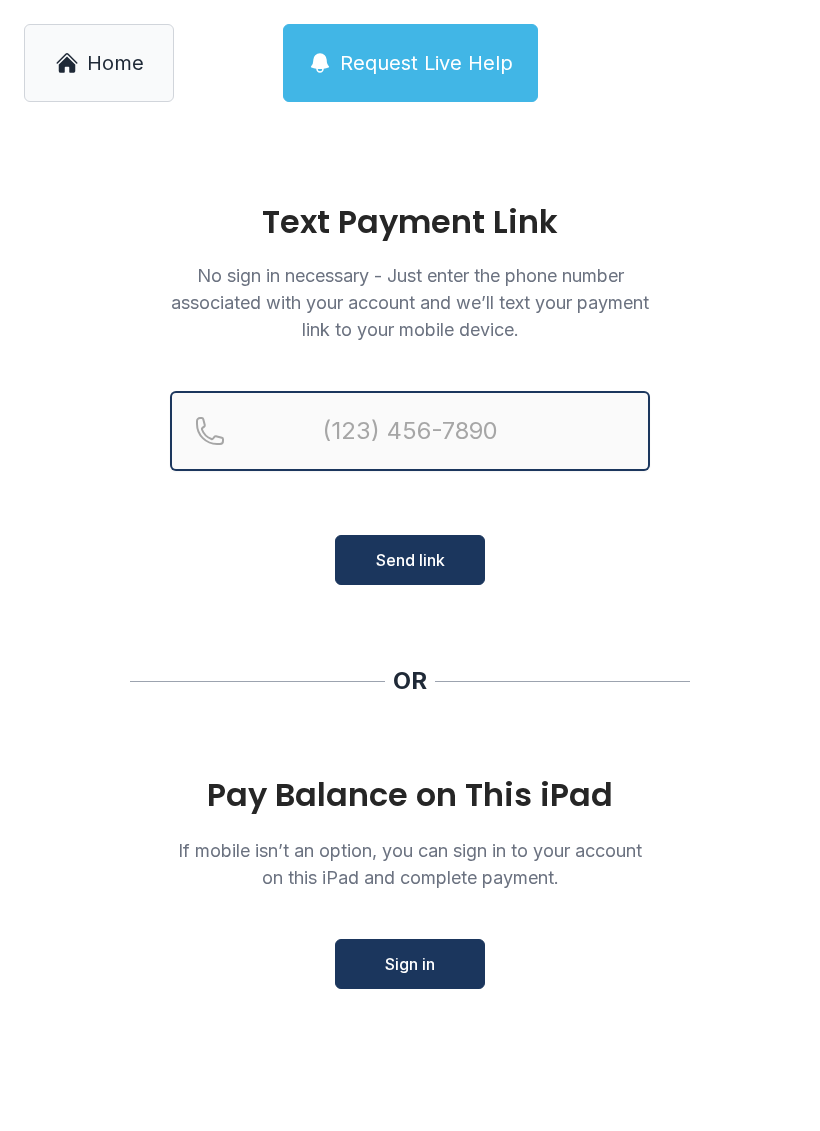 click at bounding box center (410, 431) 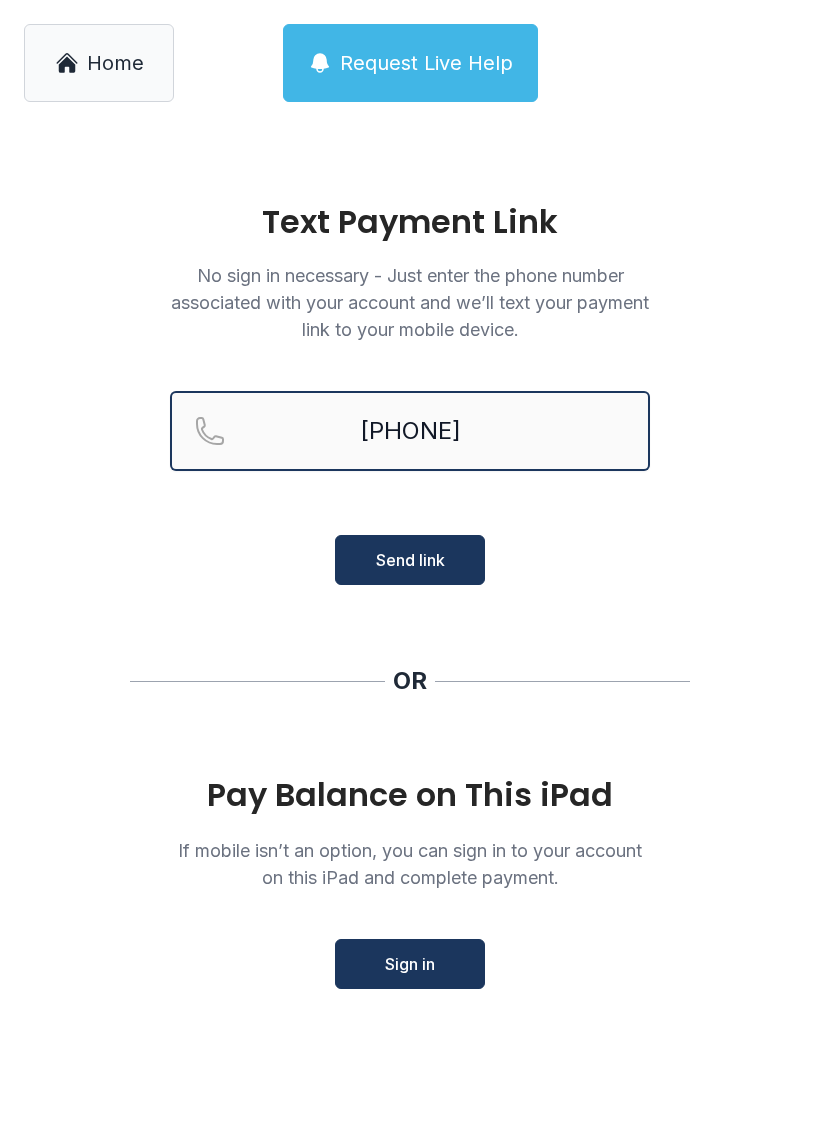 type on "[PHONE]" 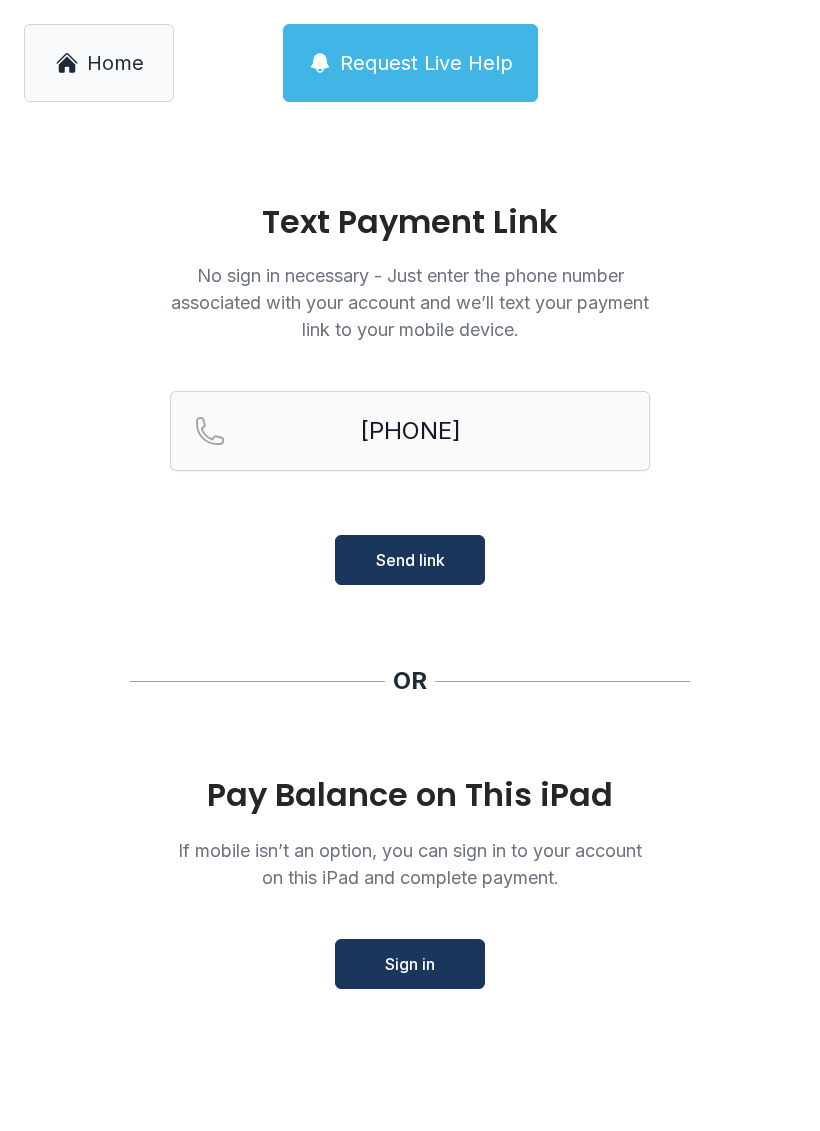 click on "Send link" at bounding box center (410, 560) 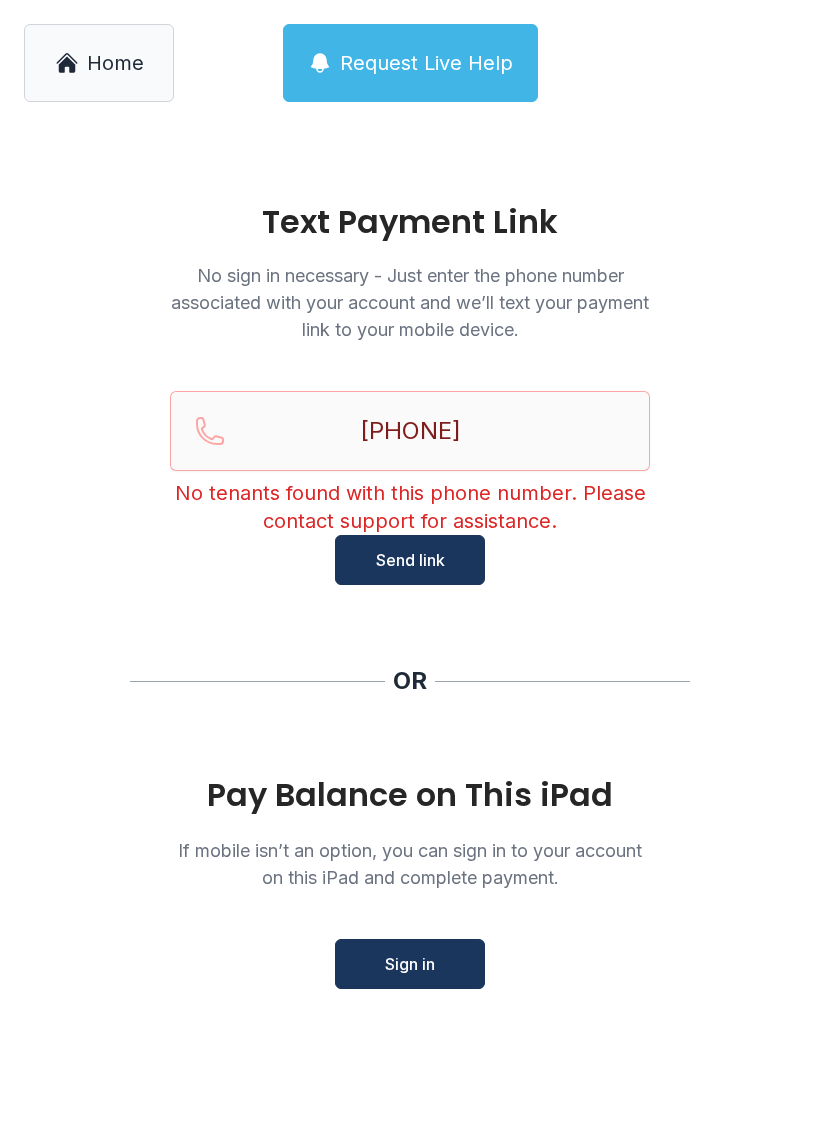 click on "Home" at bounding box center [99, 63] 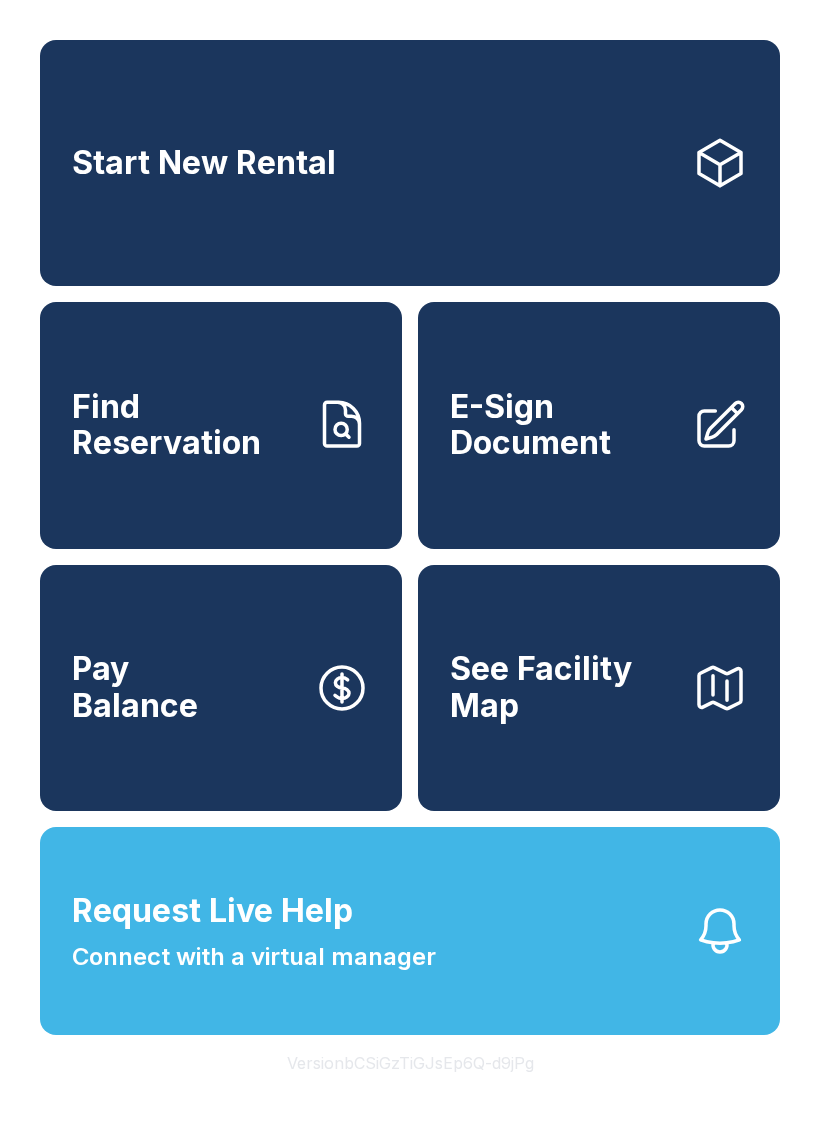 click on "Find Reservation" at bounding box center [221, 425] 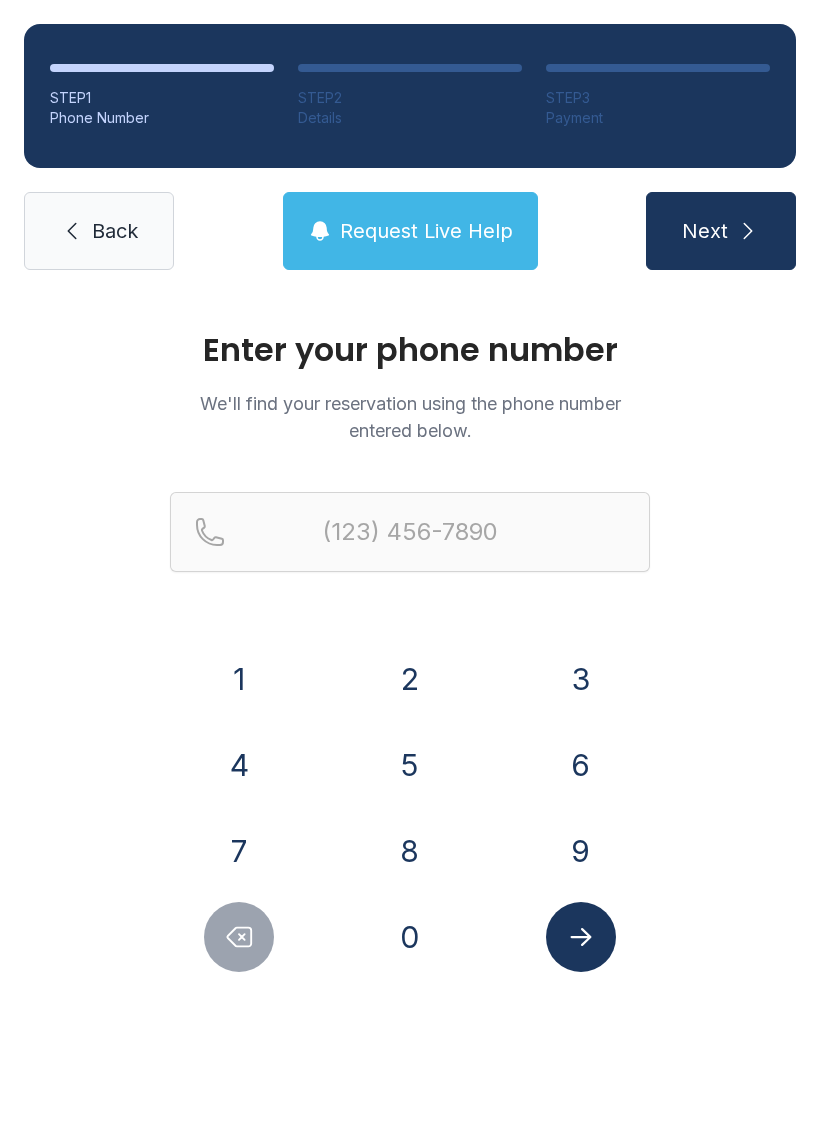 click on "9" at bounding box center [239, 679] 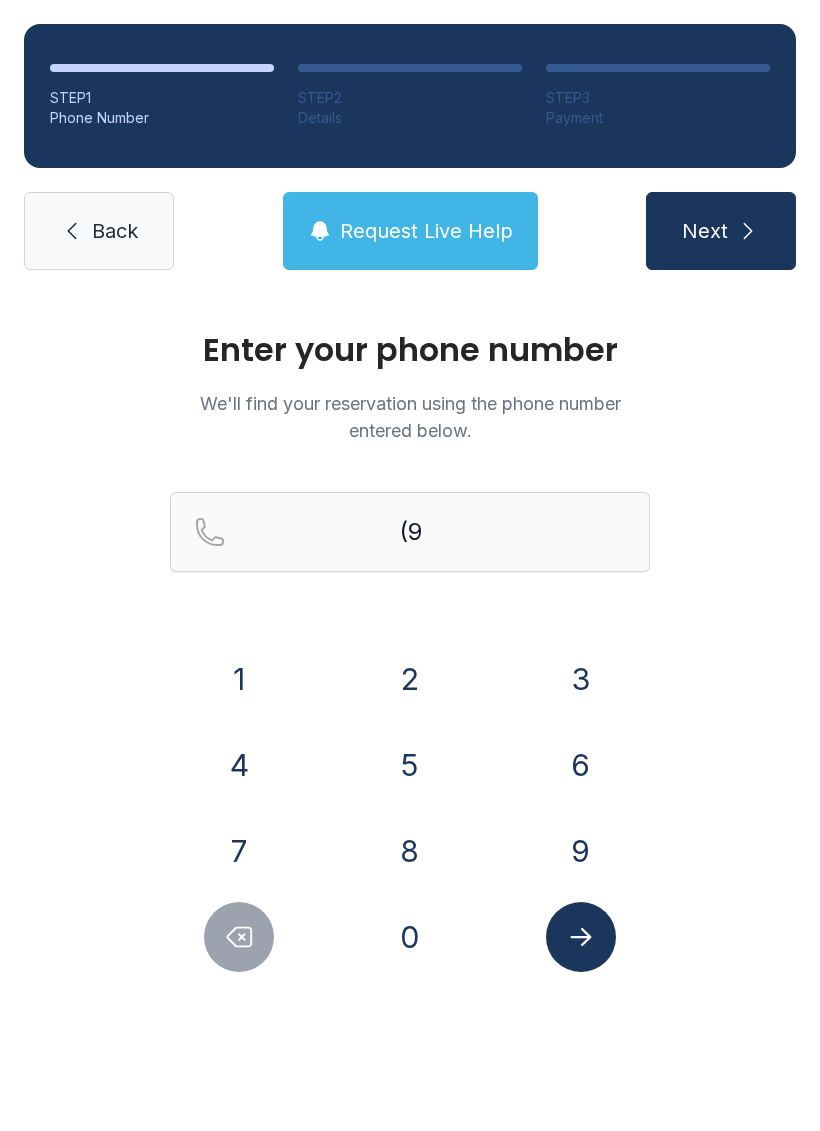 click on "1" at bounding box center (239, 679) 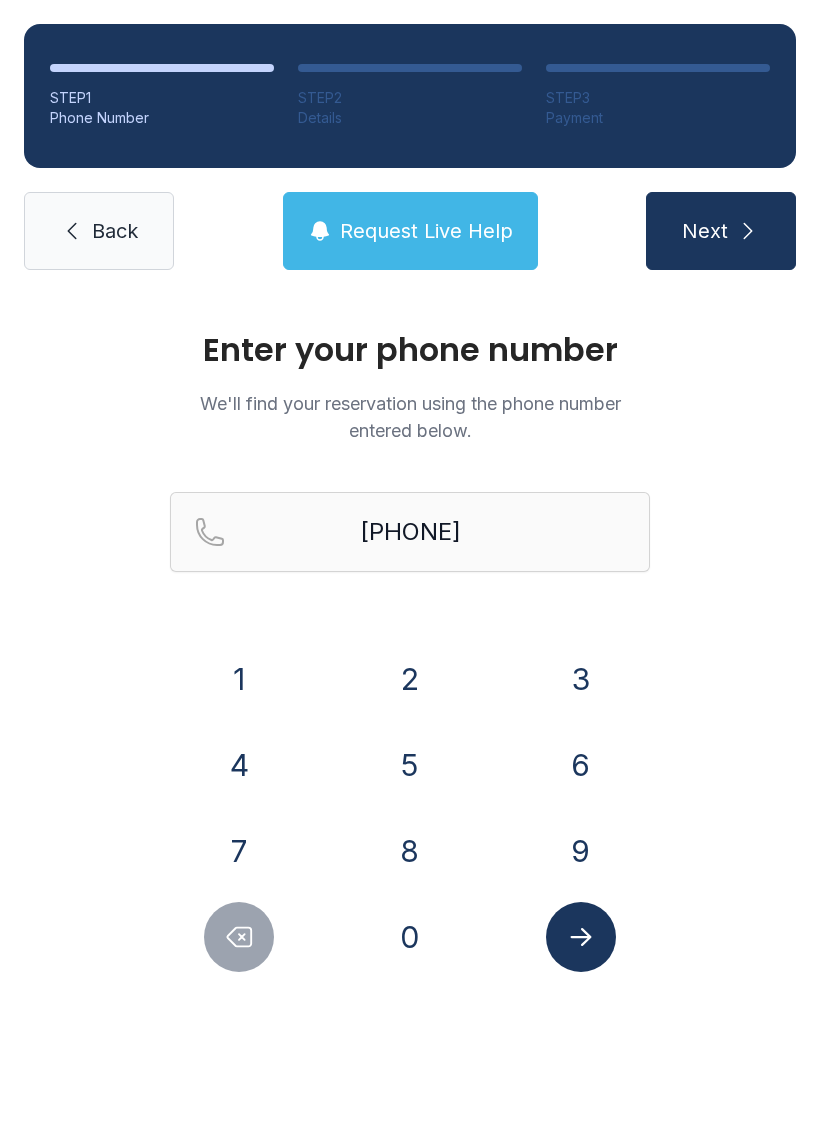 click on "0" at bounding box center (239, 679) 